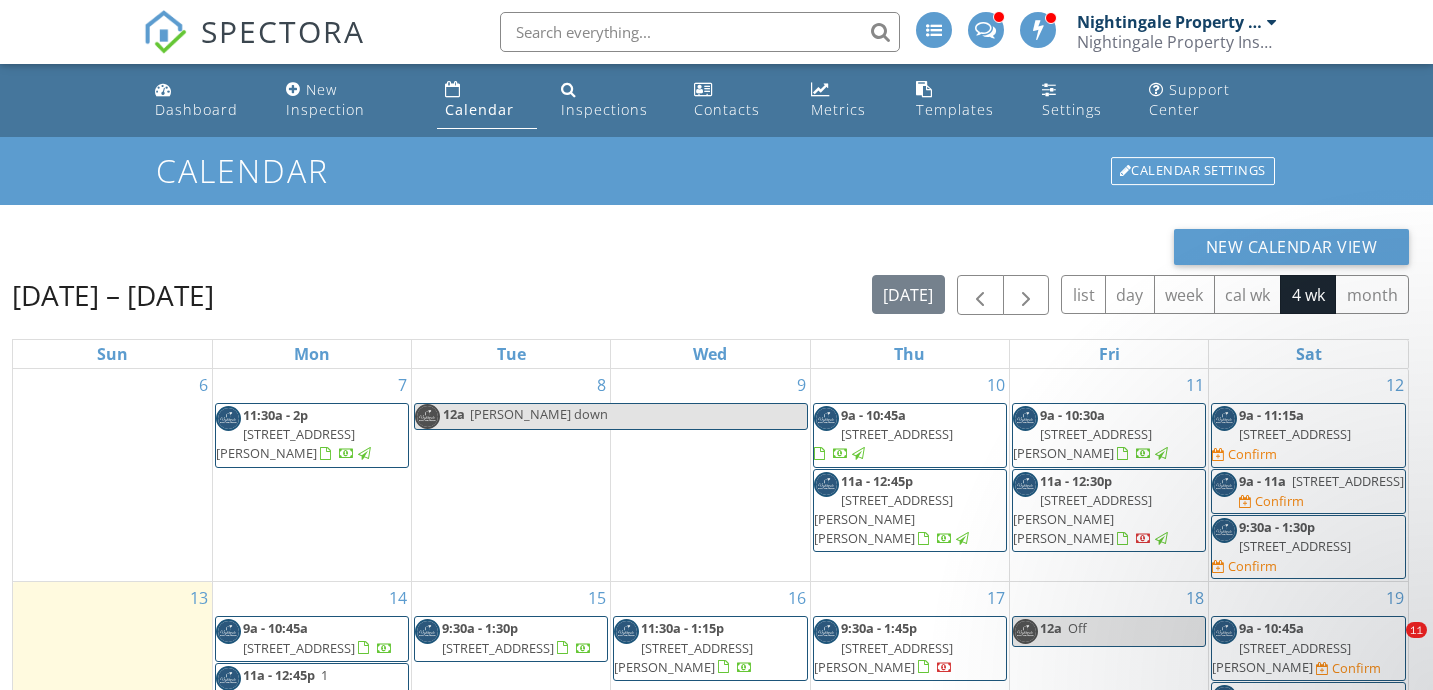 scroll, scrollTop: 286, scrollLeft: 0, axis: vertical 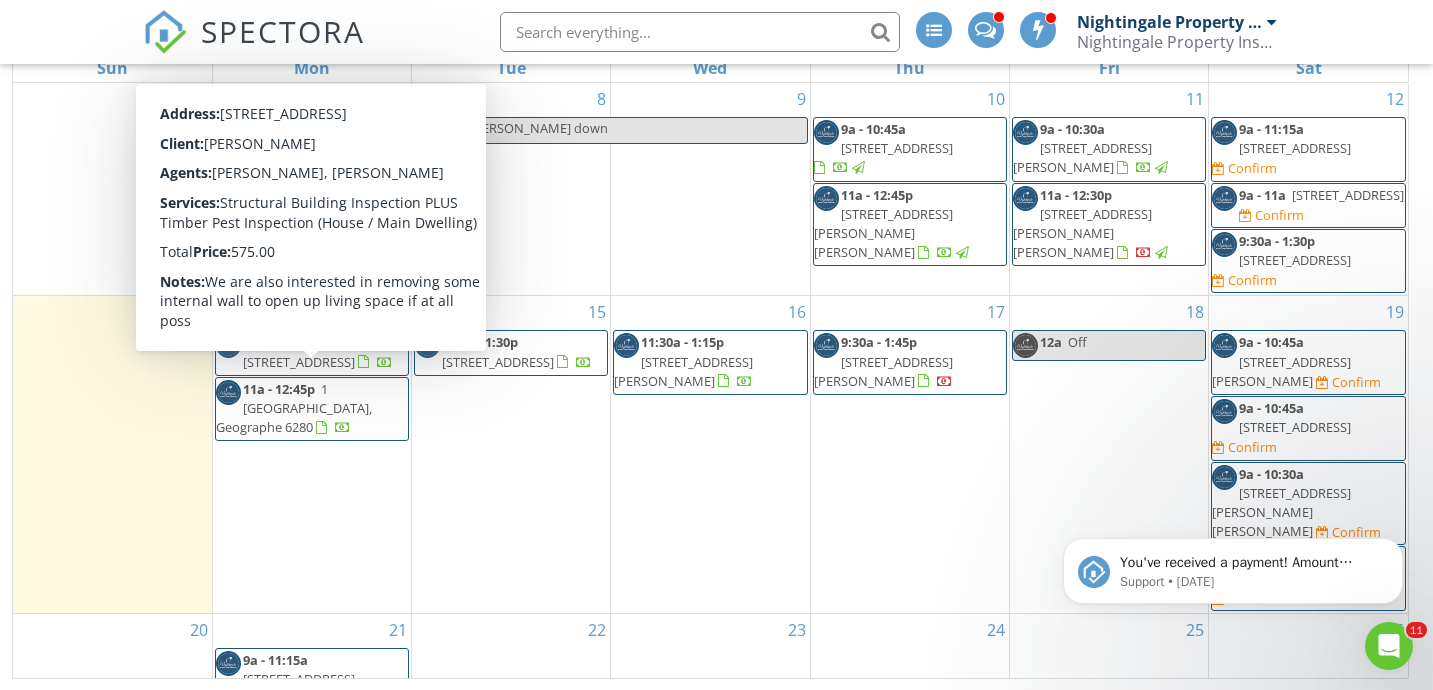 click on "1 Harrier Cove, Geographe 6280" at bounding box center [294, 408] 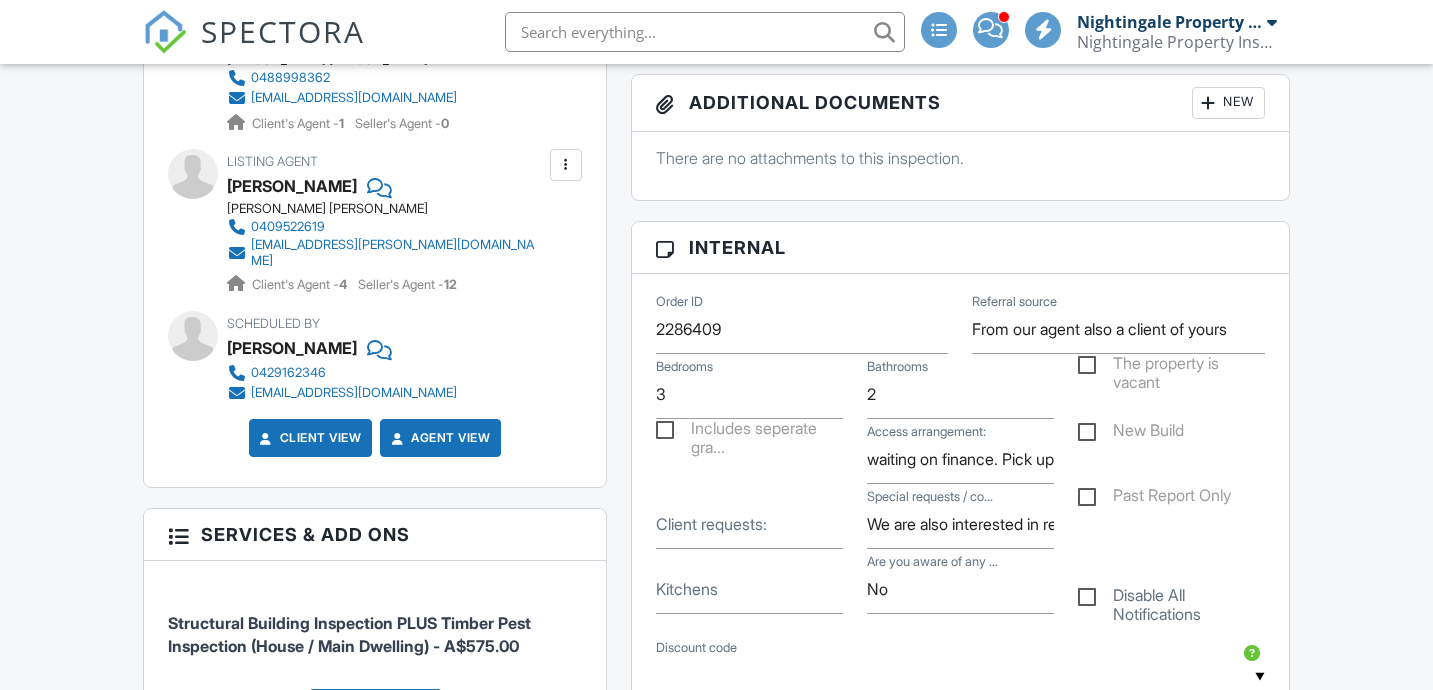 scroll, scrollTop: 900, scrollLeft: 0, axis: vertical 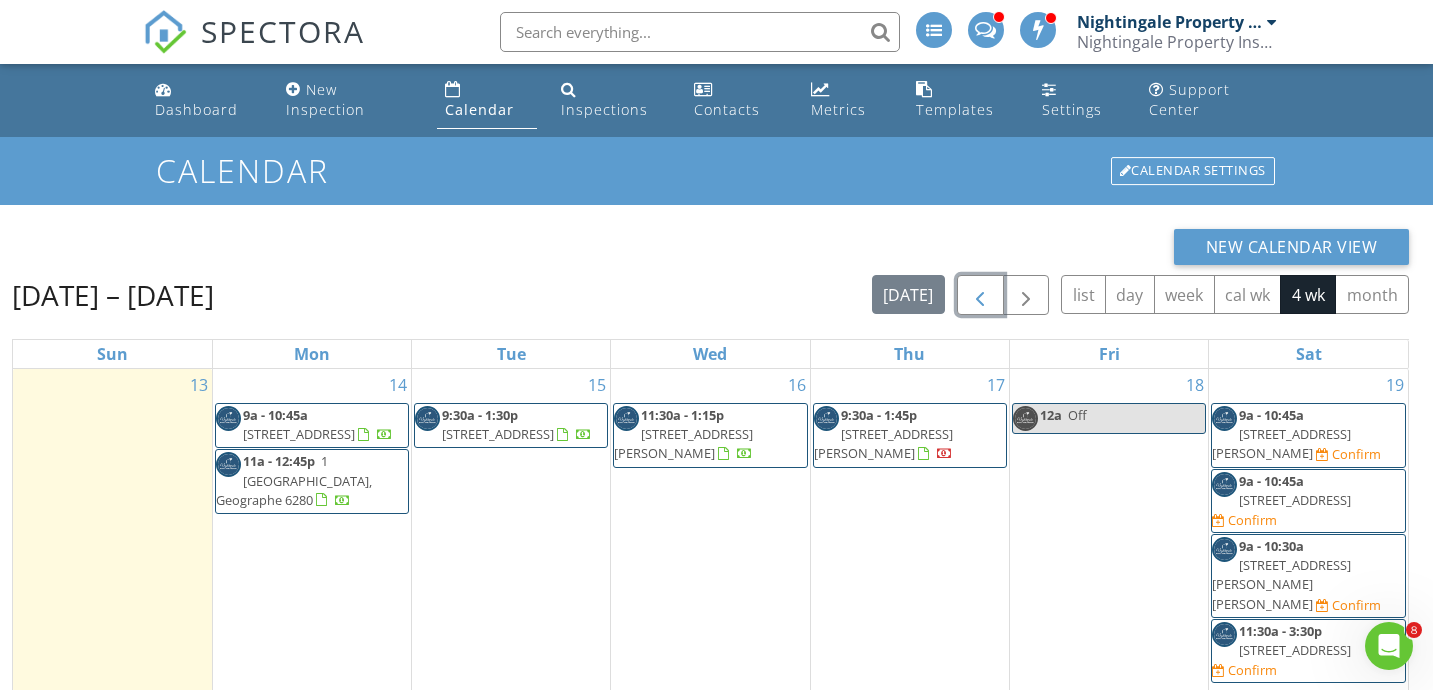 click at bounding box center (980, 296) 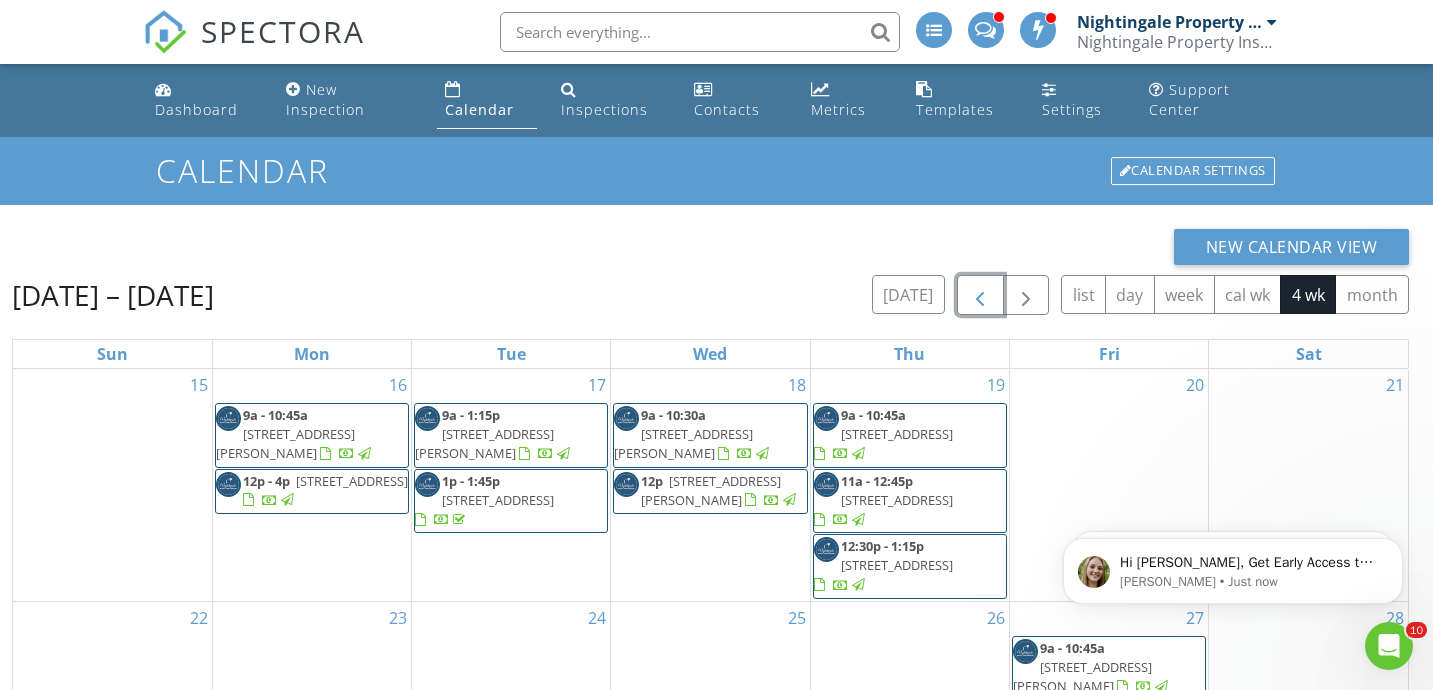 scroll, scrollTop: 0, scrollLeft: 0, axis: both 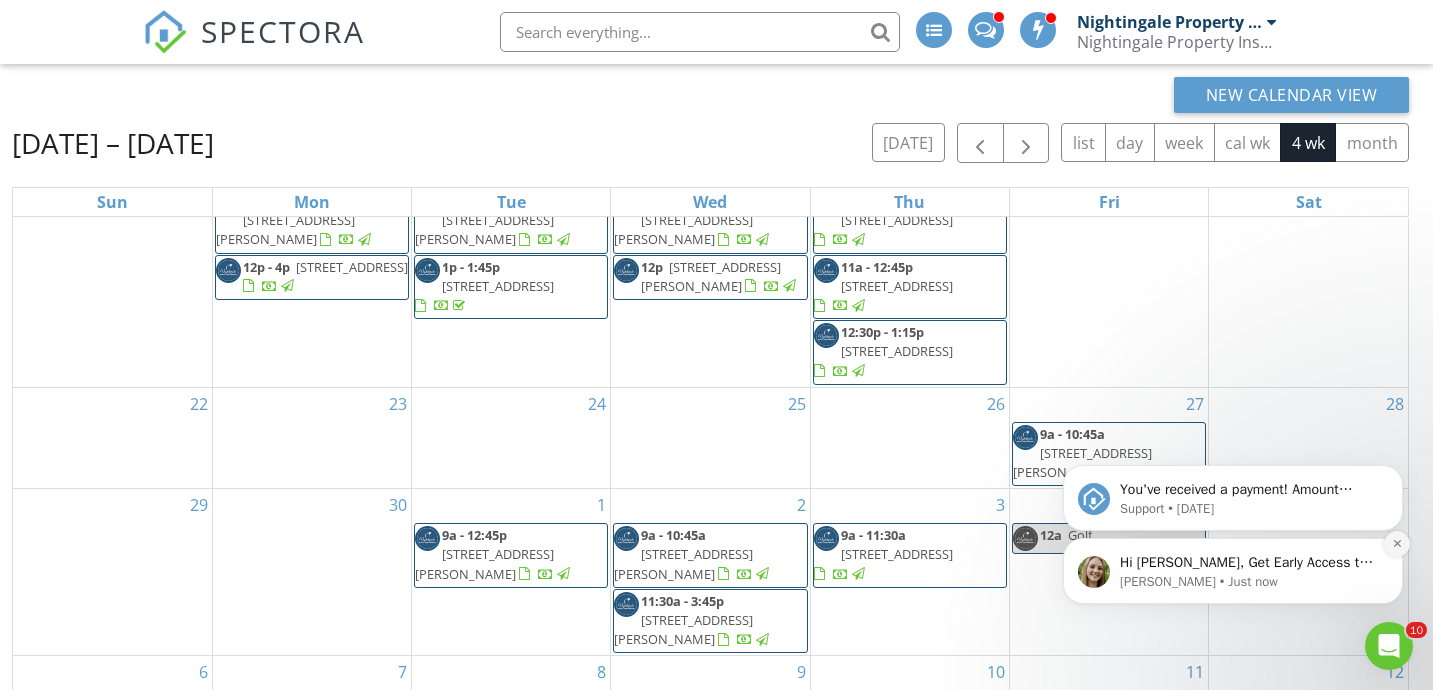 click 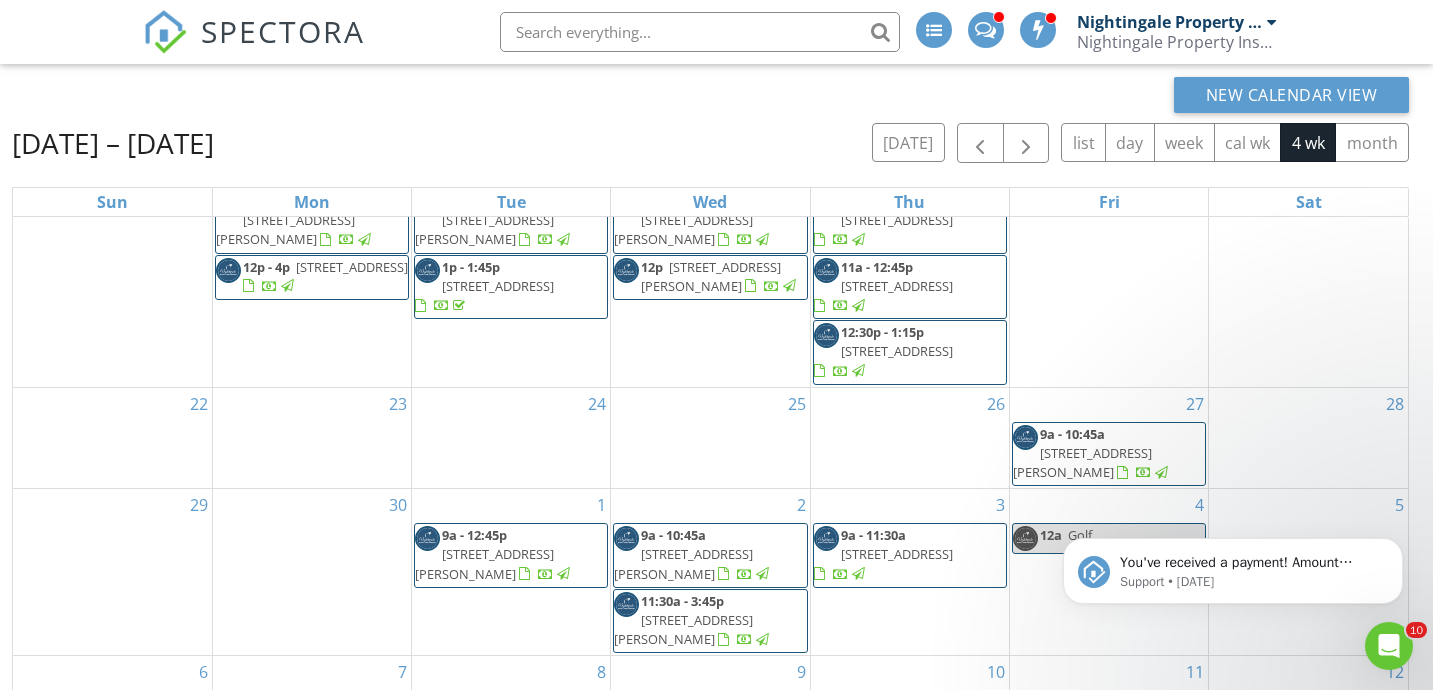 scroll, scrollTop: 286, scrollLeft: 0, axis: vertical 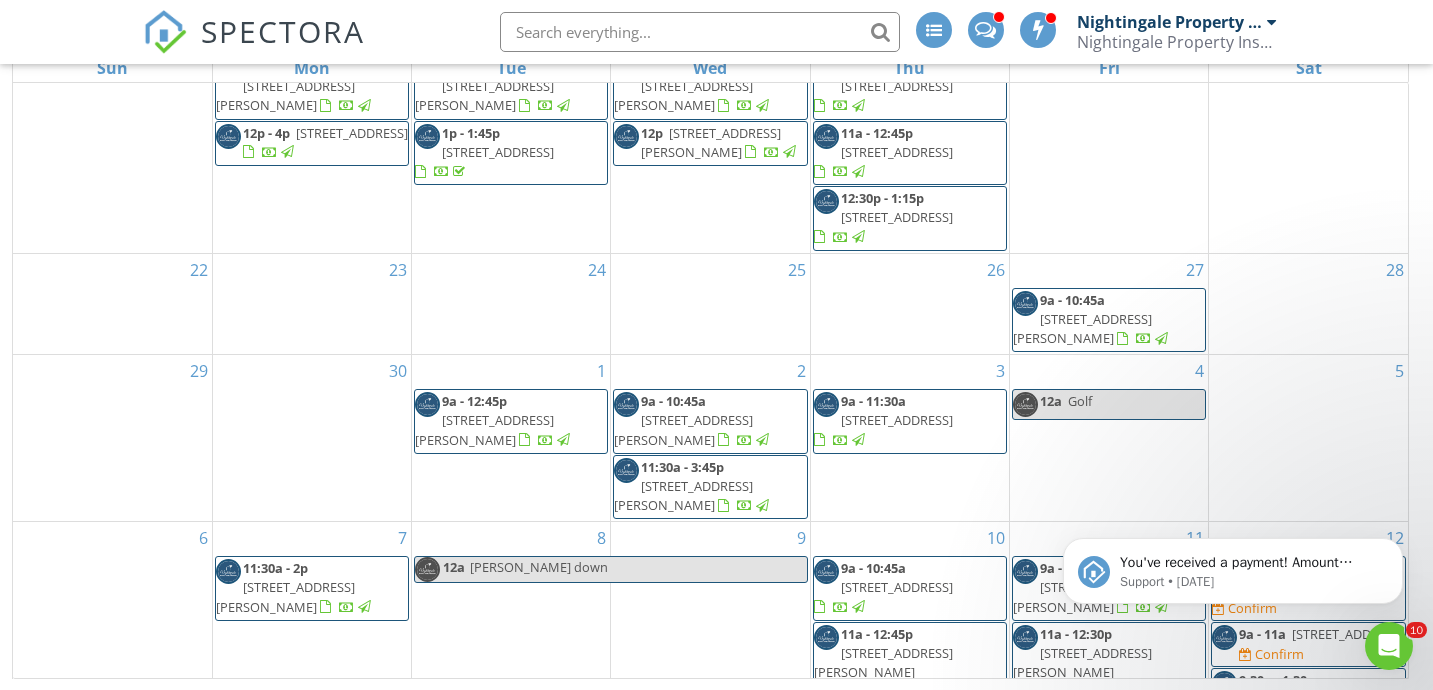 click on "You've received a payment!  Amount  A$525.00  Fee  A$14.74  Net  A$510.26  Transaction #  pi_3RjgUvK7snlDGpRF1YScRdws  Inspection  6B Walkington Ave, Margaret River, WA 6285 Payouts to your bank or debit card occur on a daily basis. Each payment usually takes two business days to process. You can view your pending payout amount here. If you have any questions reach out on our chat bubble at app.spectora.com. Support • 1d ago" at bounding box center [1233, 566] 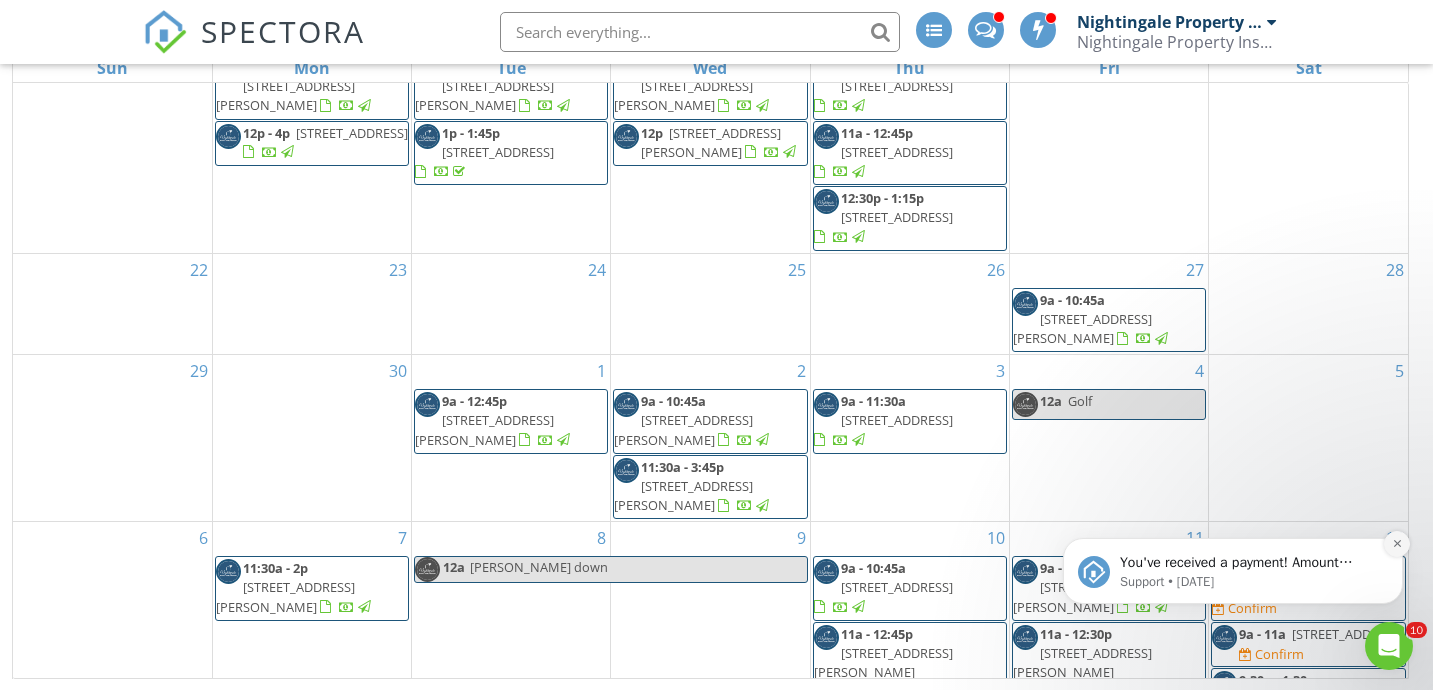 click 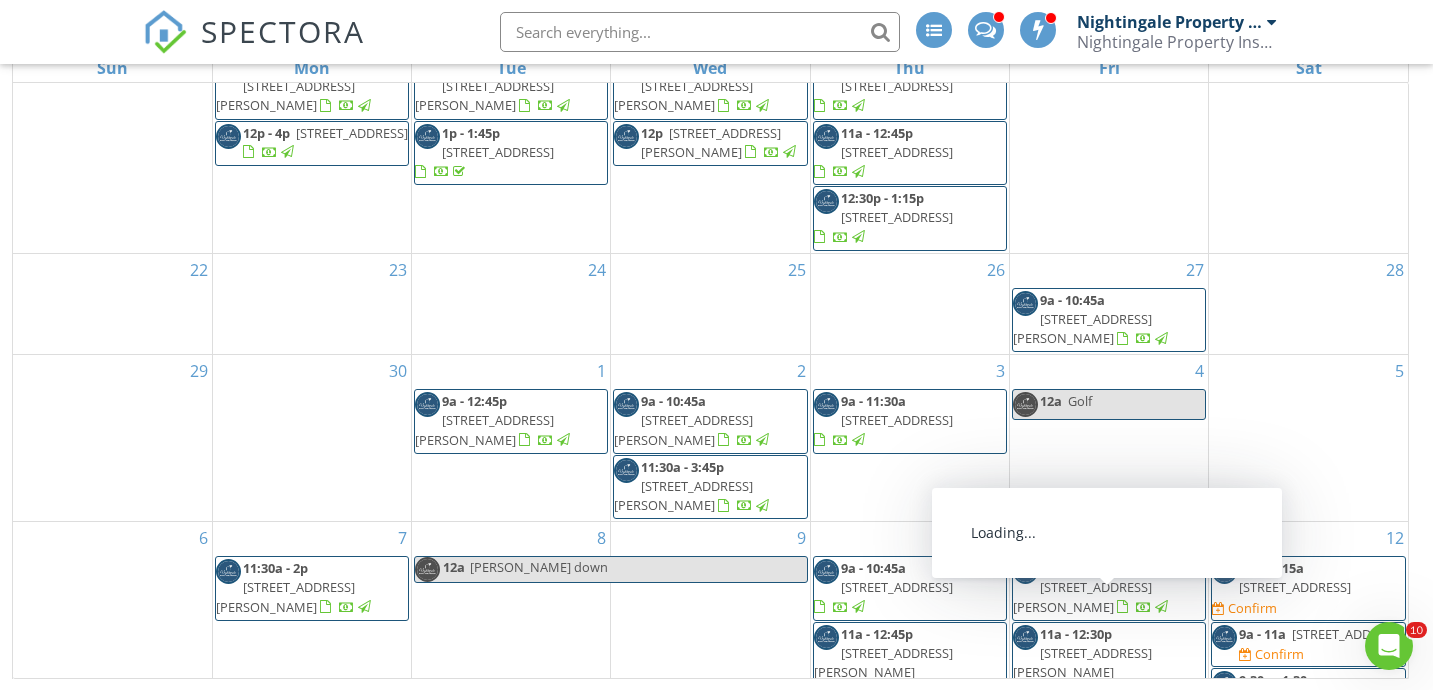 click on "11a - 12:30p
6B Walkington Ave, Margaret River 6285" at bounding box center (1109, 664) 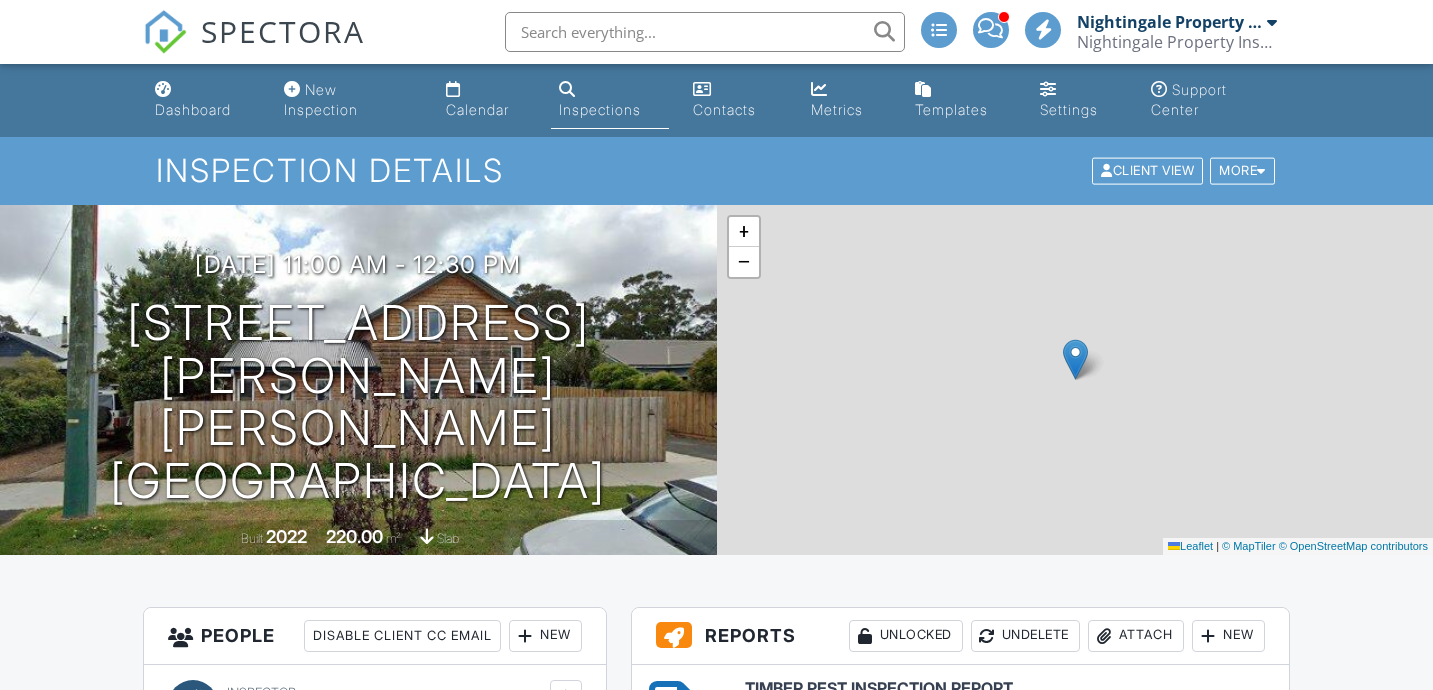 scroll, scrollTop: 0, scrollLeft: 0, axis: both 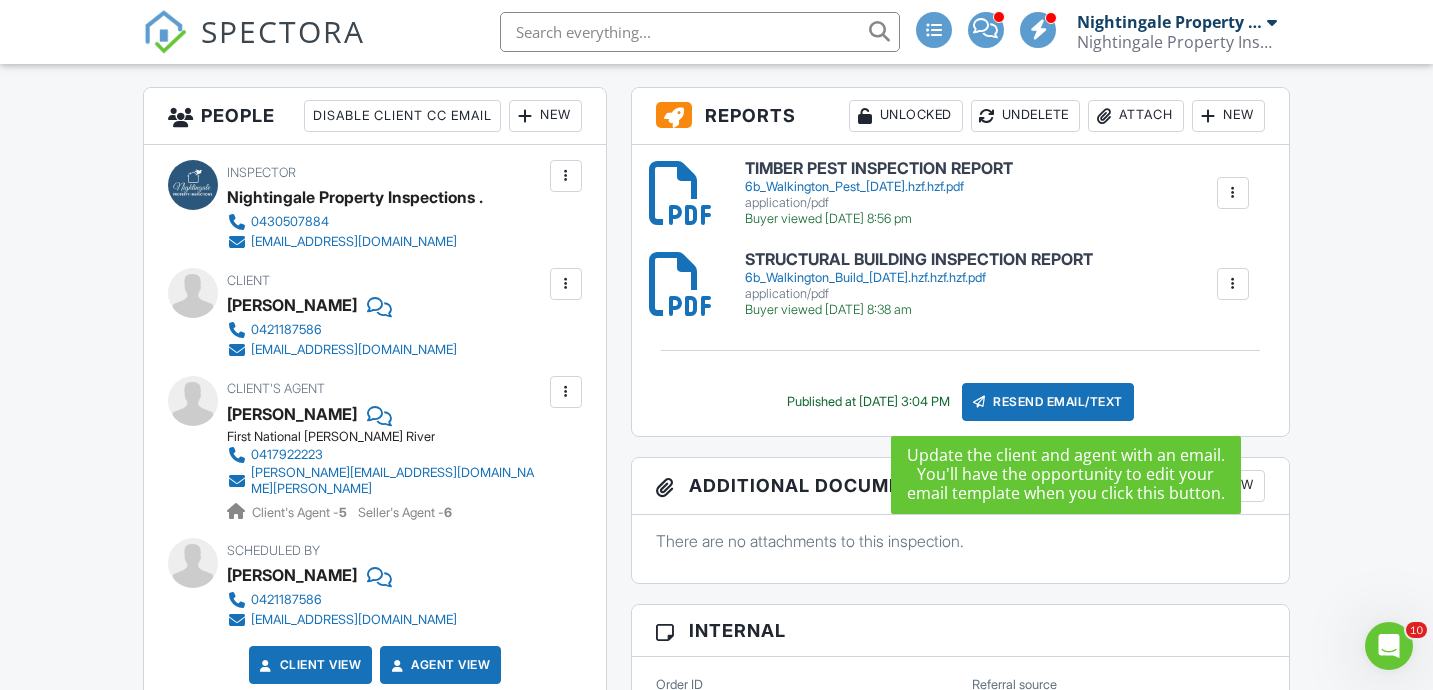 click on "Resend Email/Text" at bounding box center [1048, 402] 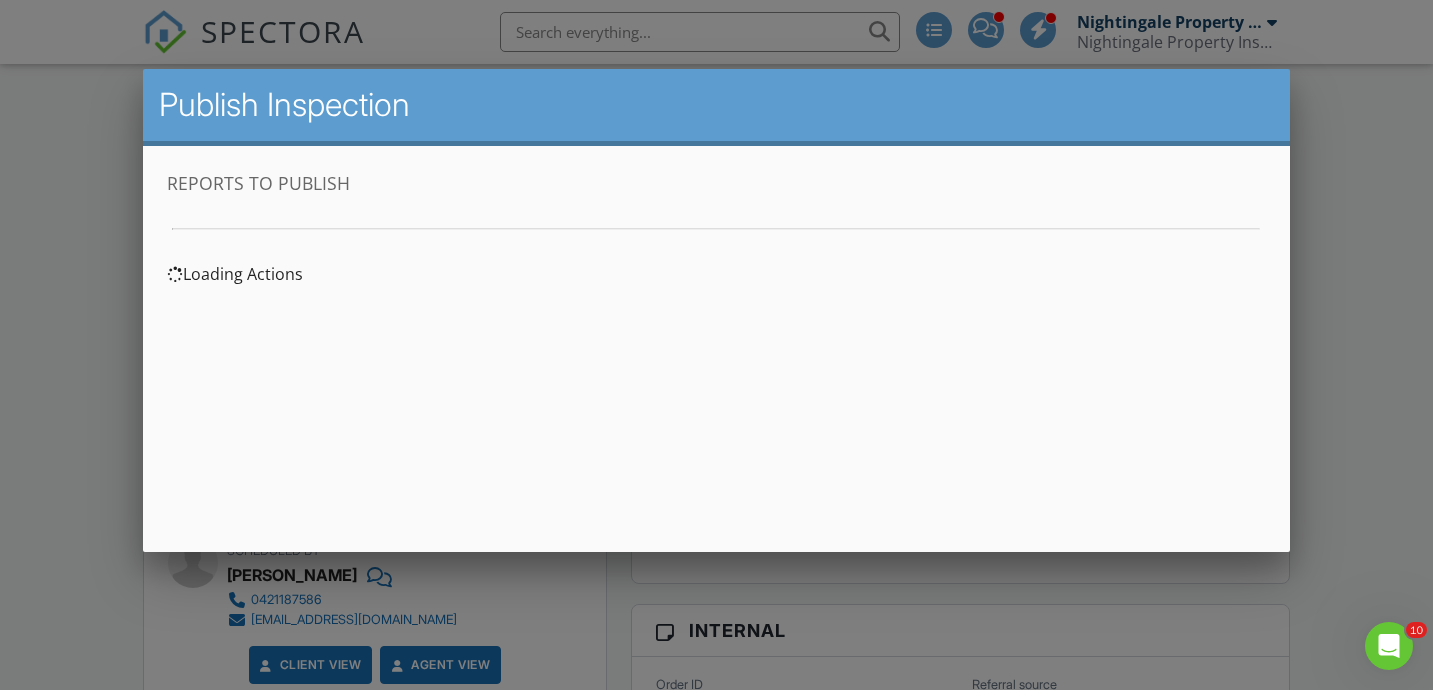 scroll, scrollTop: 0, scrollLeft: 0, axis: both 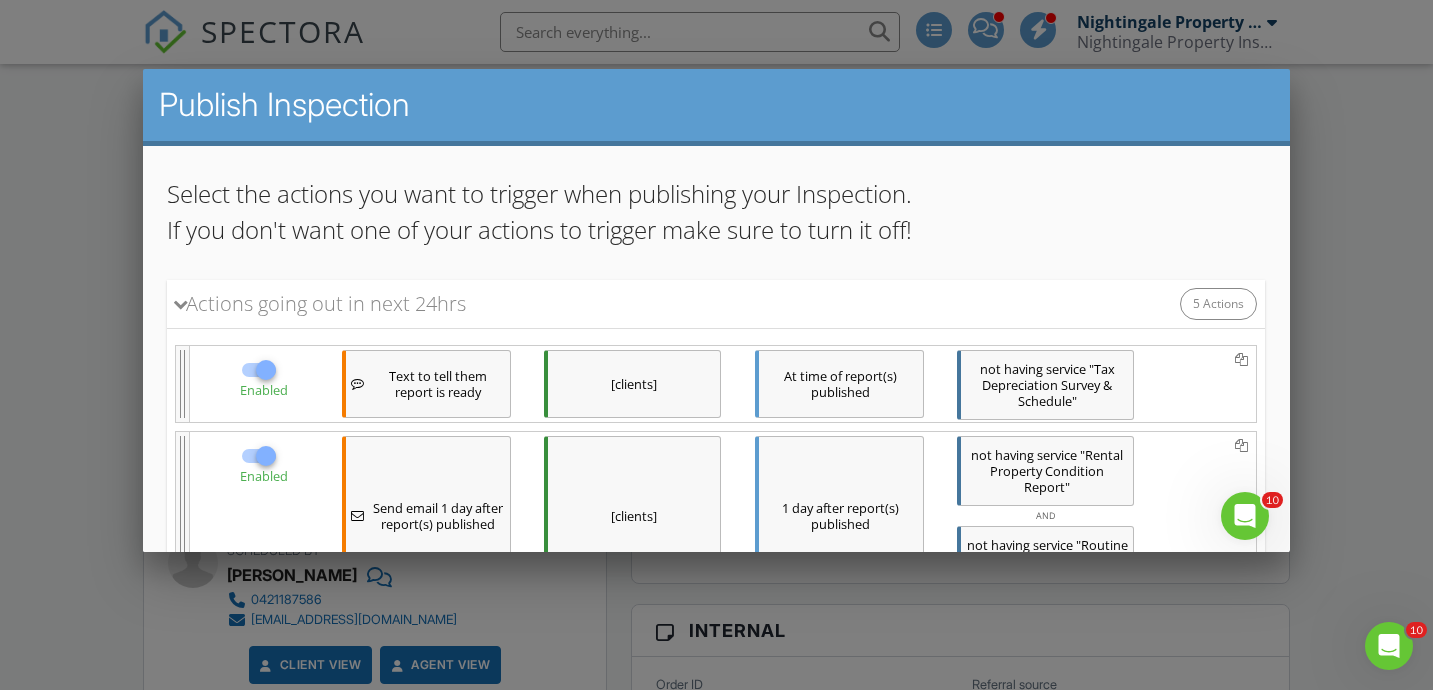 click at bounding box center [266, 370] 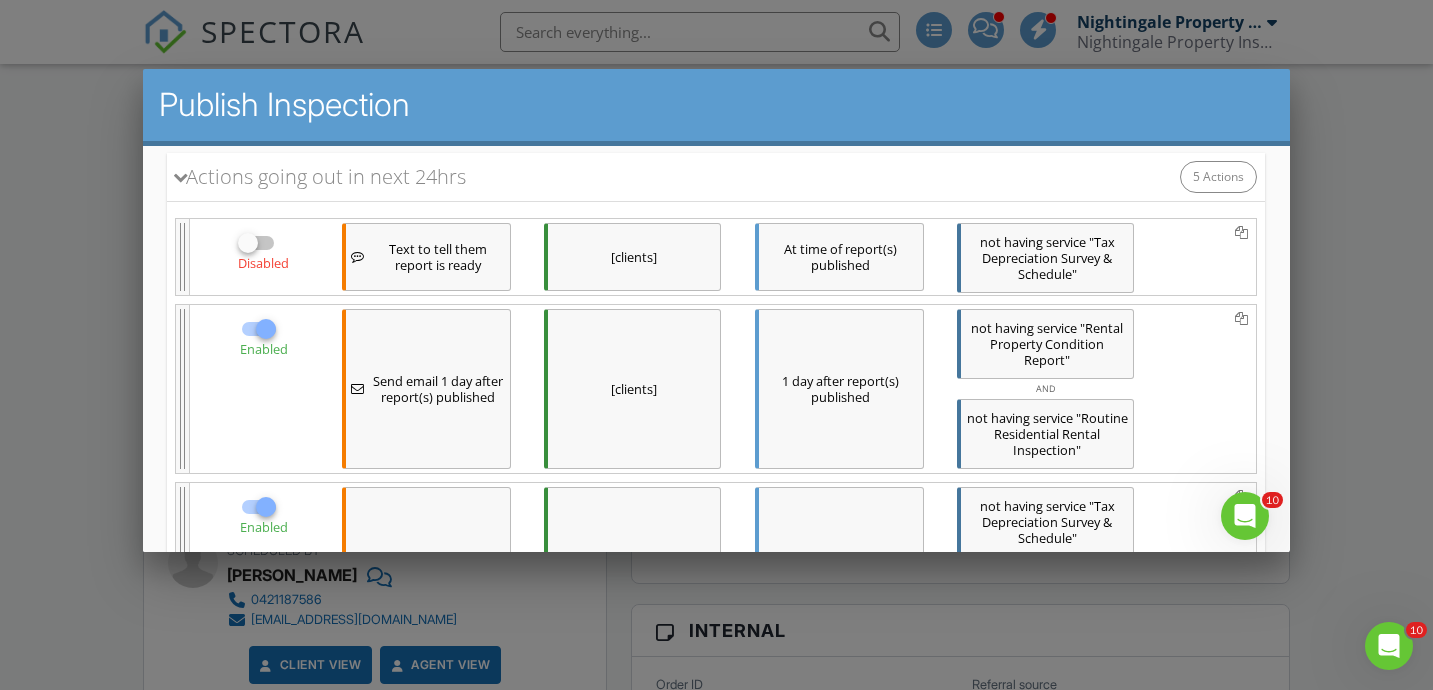 scroll, scrollTop: 216, scrollLeft: 0, axis: vertical 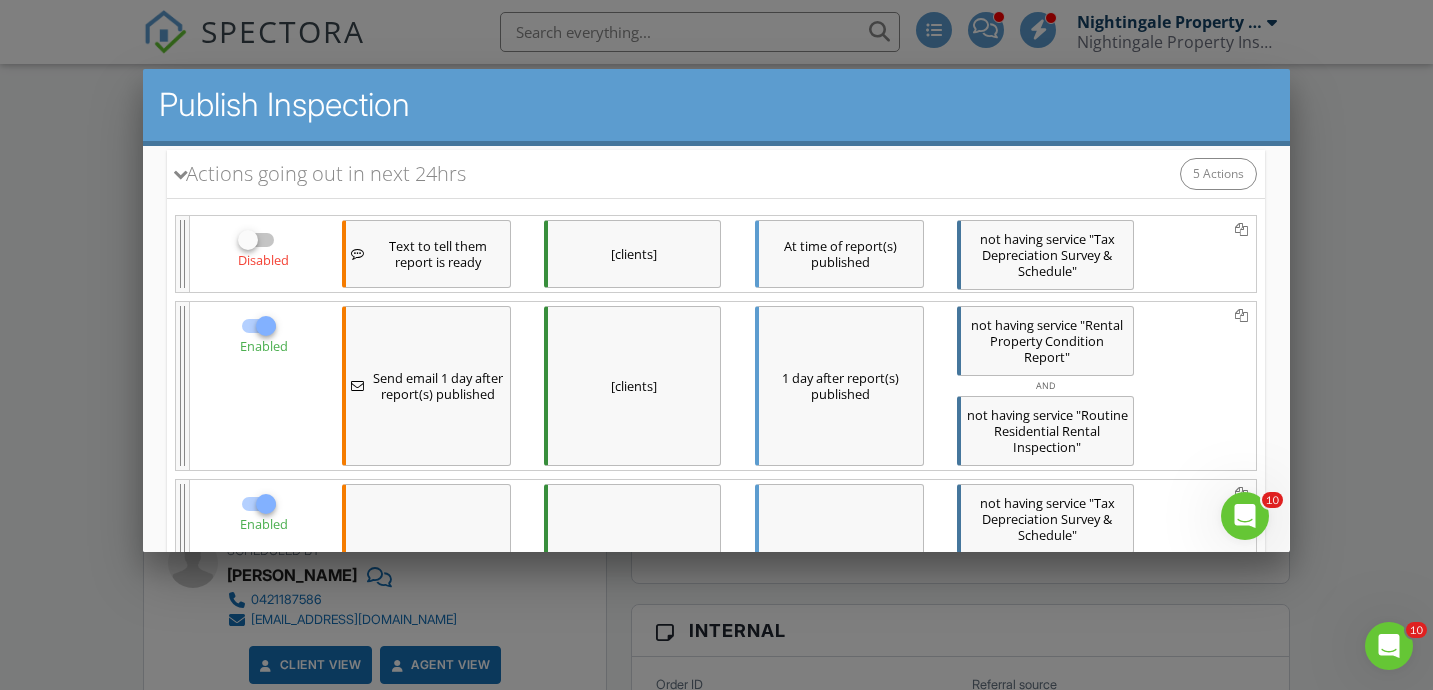 click at bounding box center (266, 326) 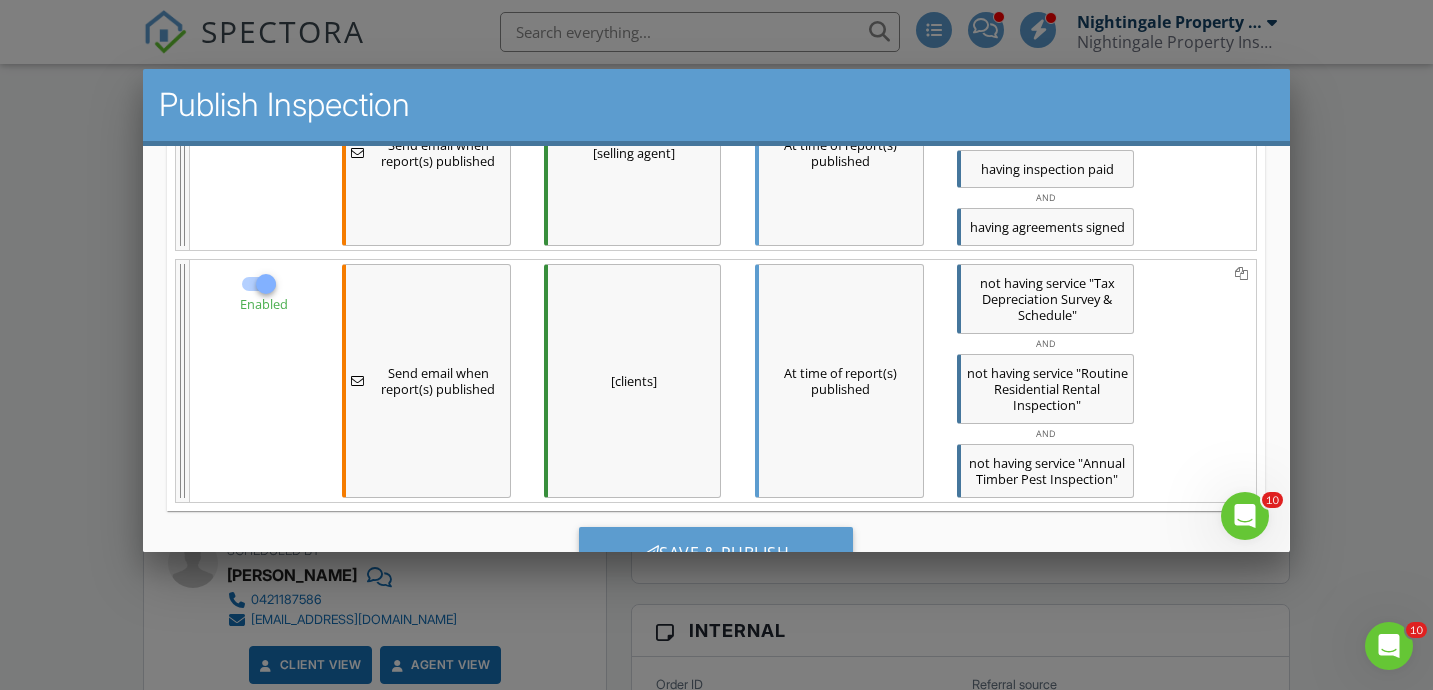 scroll, scrollTop: 841, scrollLeft: 0, axis: vertical 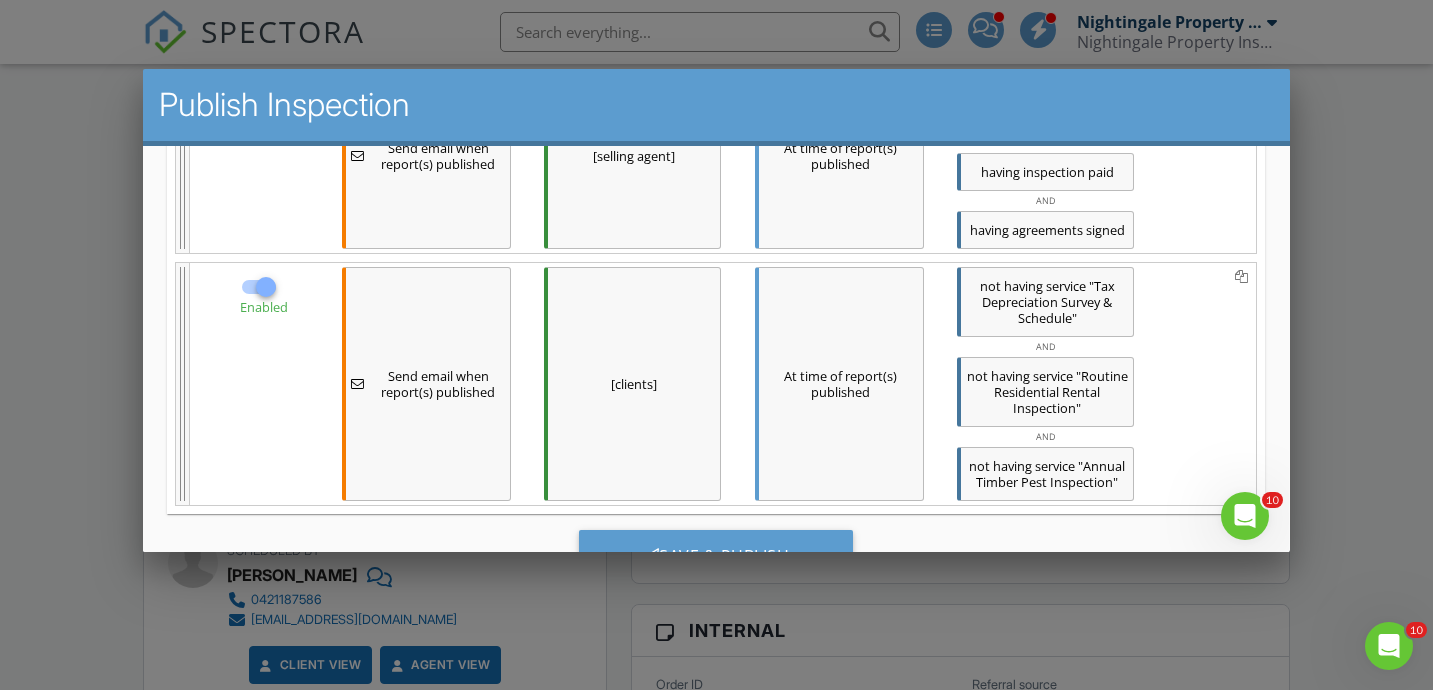 click at bounding box center [266, 287] 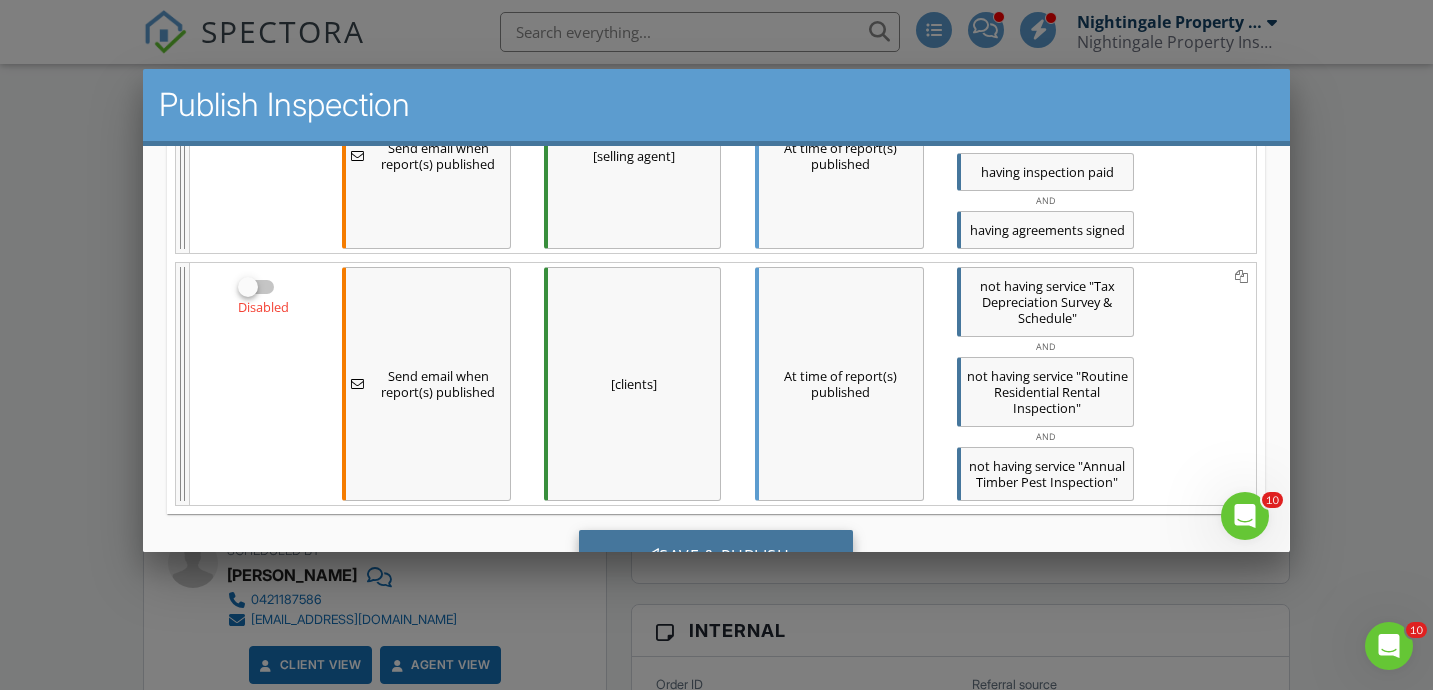 click on "Save & Publish" at bounding box center (716, 557) 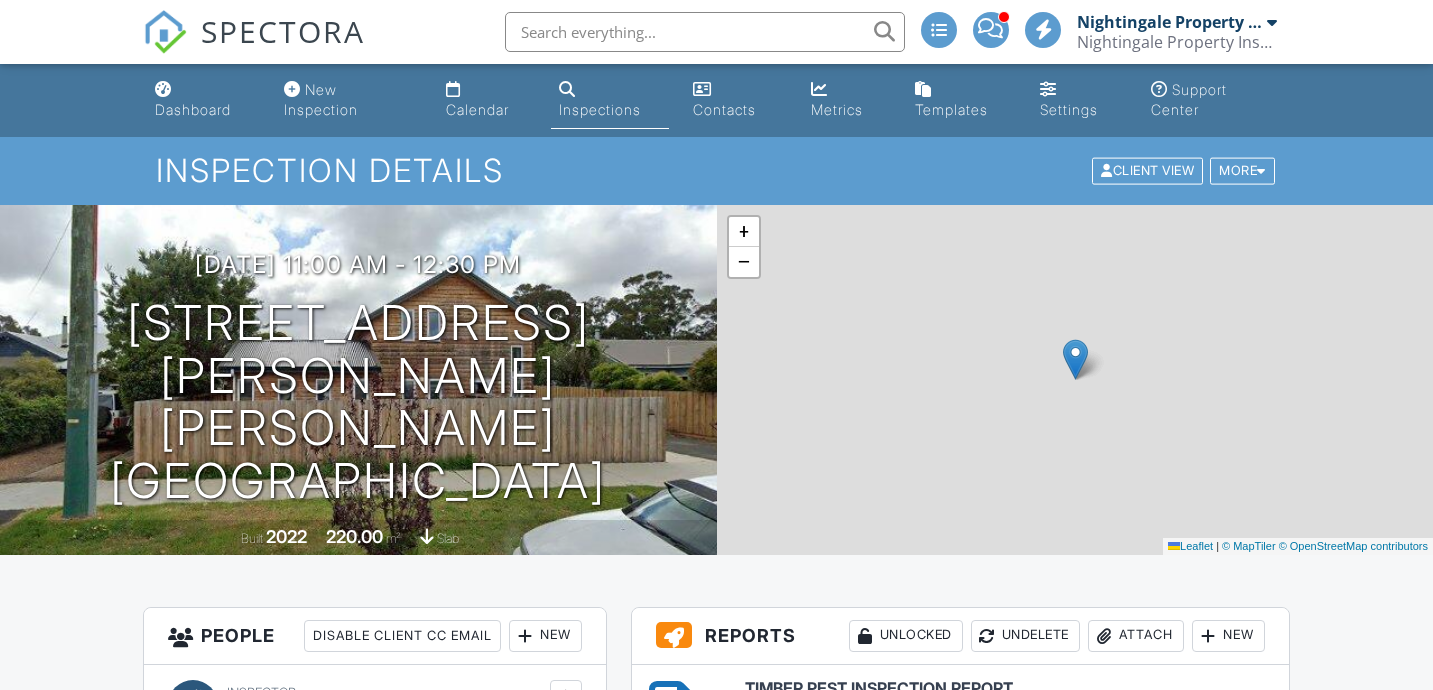 scroll, scrollTop: 0, scrollLeft: 0, axis: both 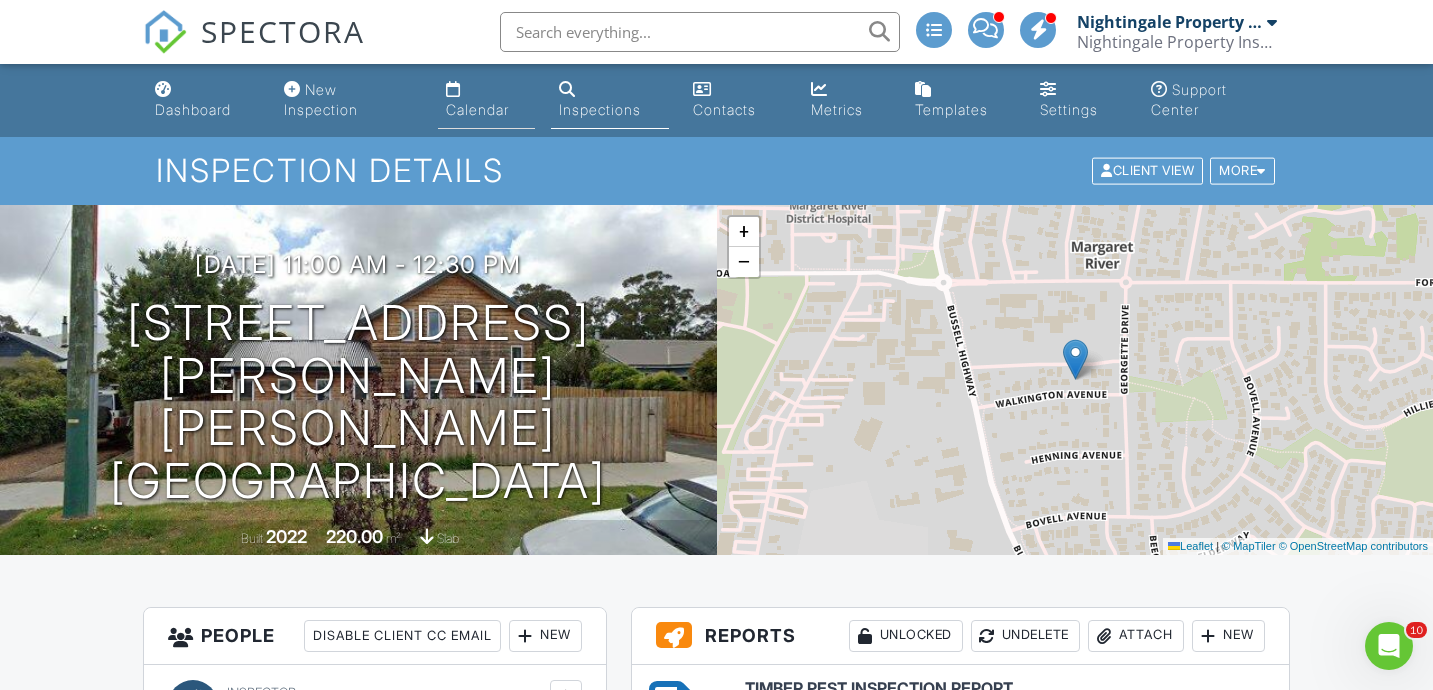 click on "Calendar" at bounding box center (477, 109) 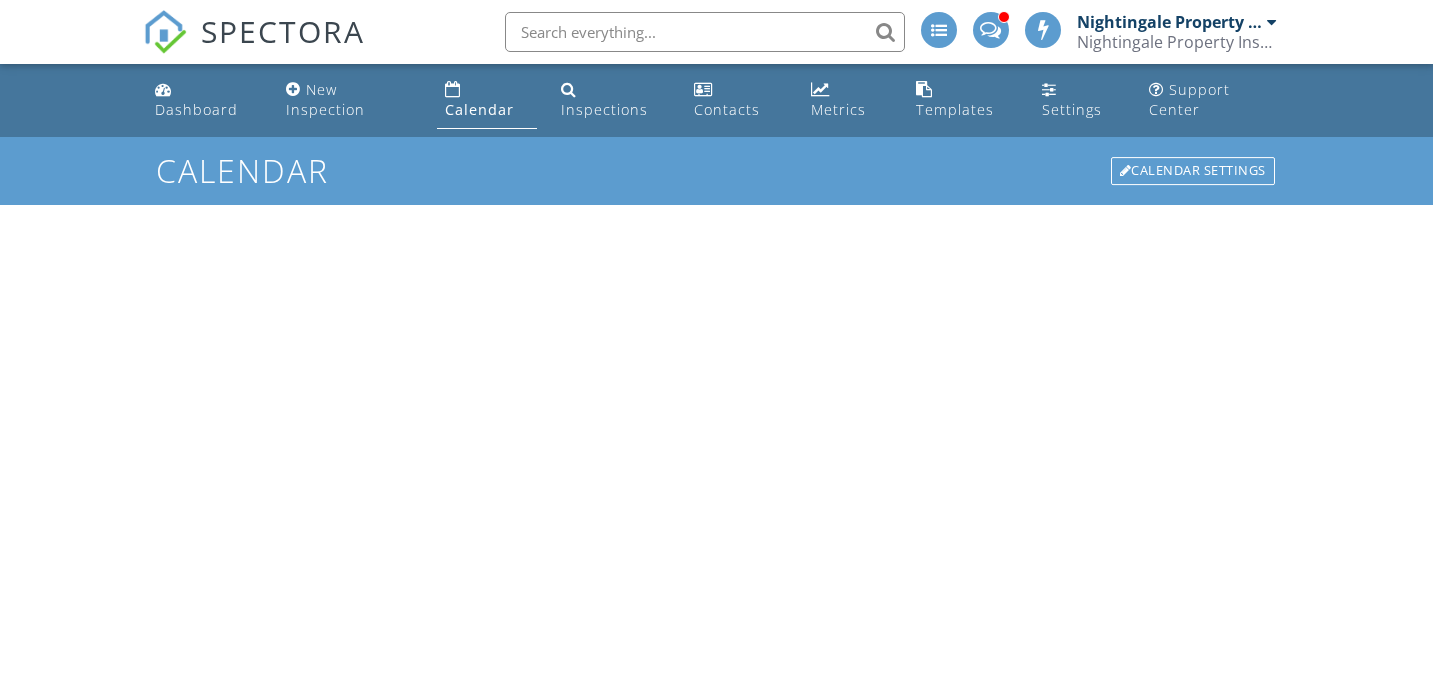 scroll, scrollTop: 0, scrollLeft: 0, axis: both 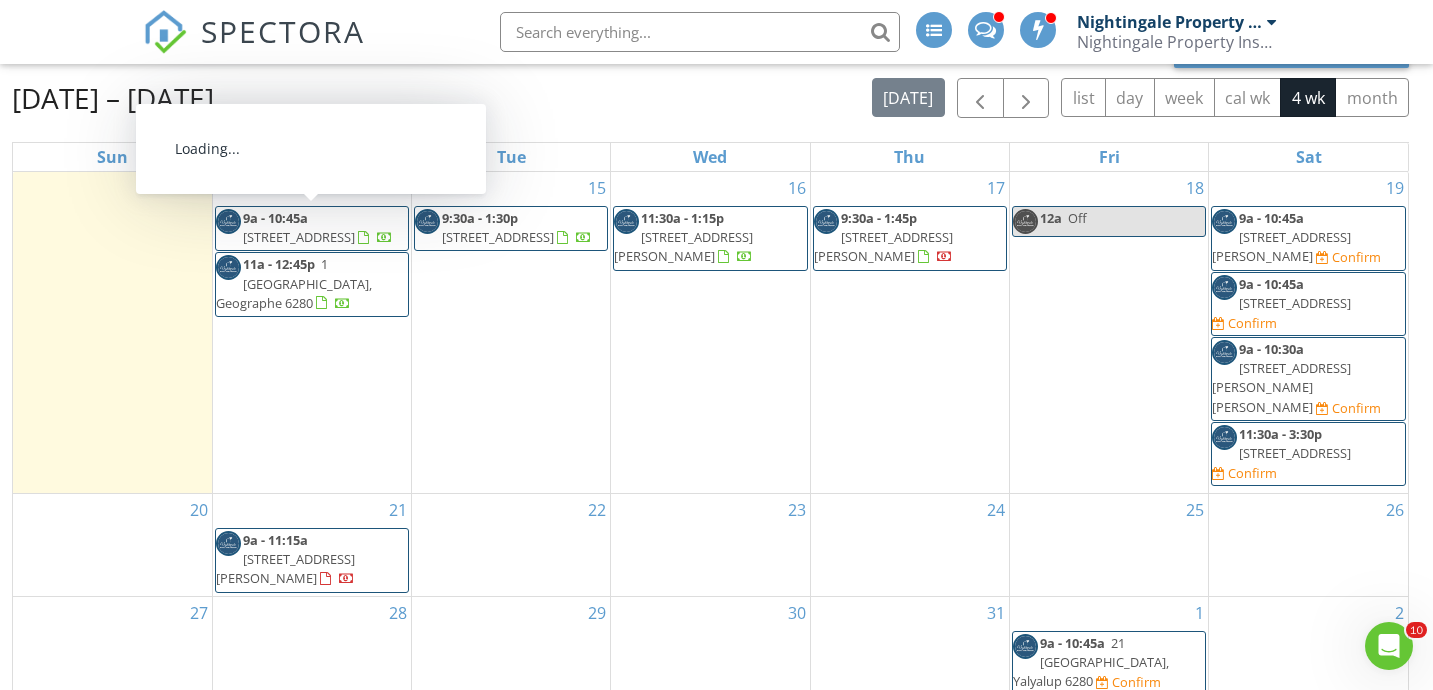 click at bounding box center [366, 240] 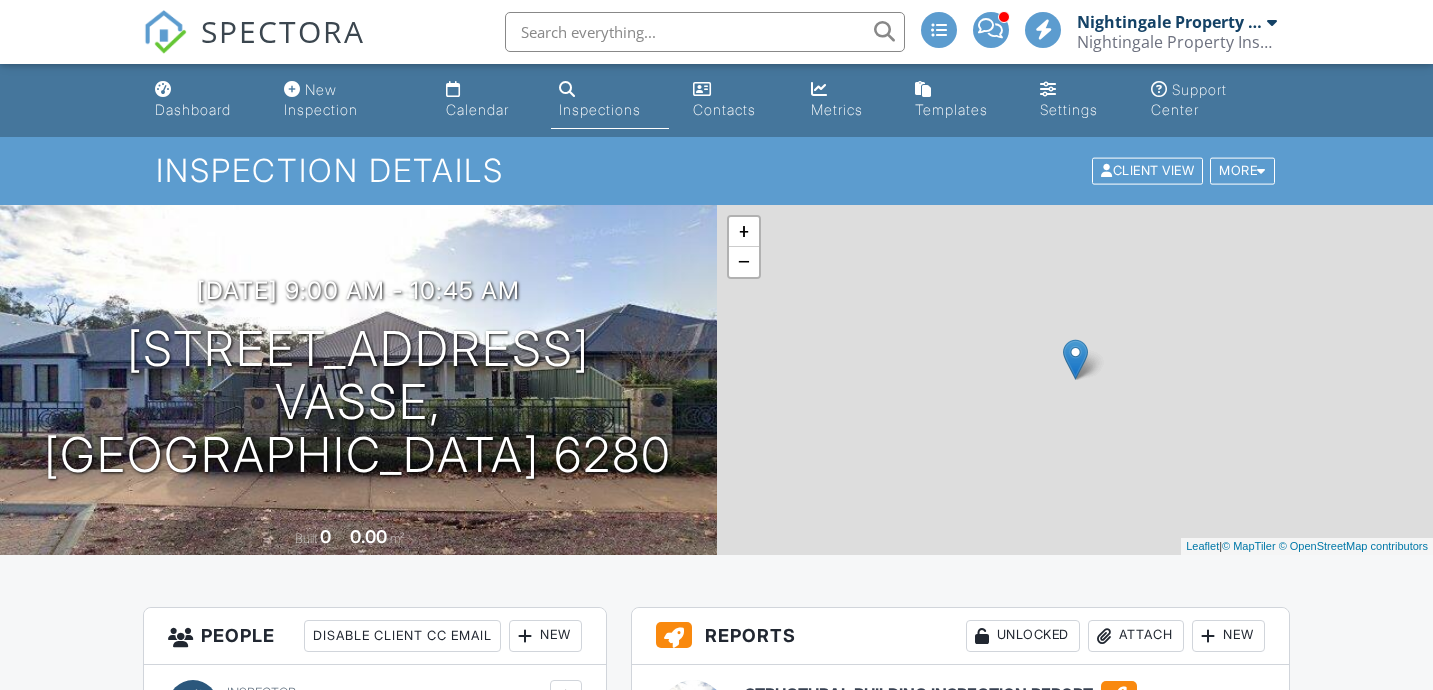 scroll, scrollTop: 456, scrollLeft: 0, axis: vertical 